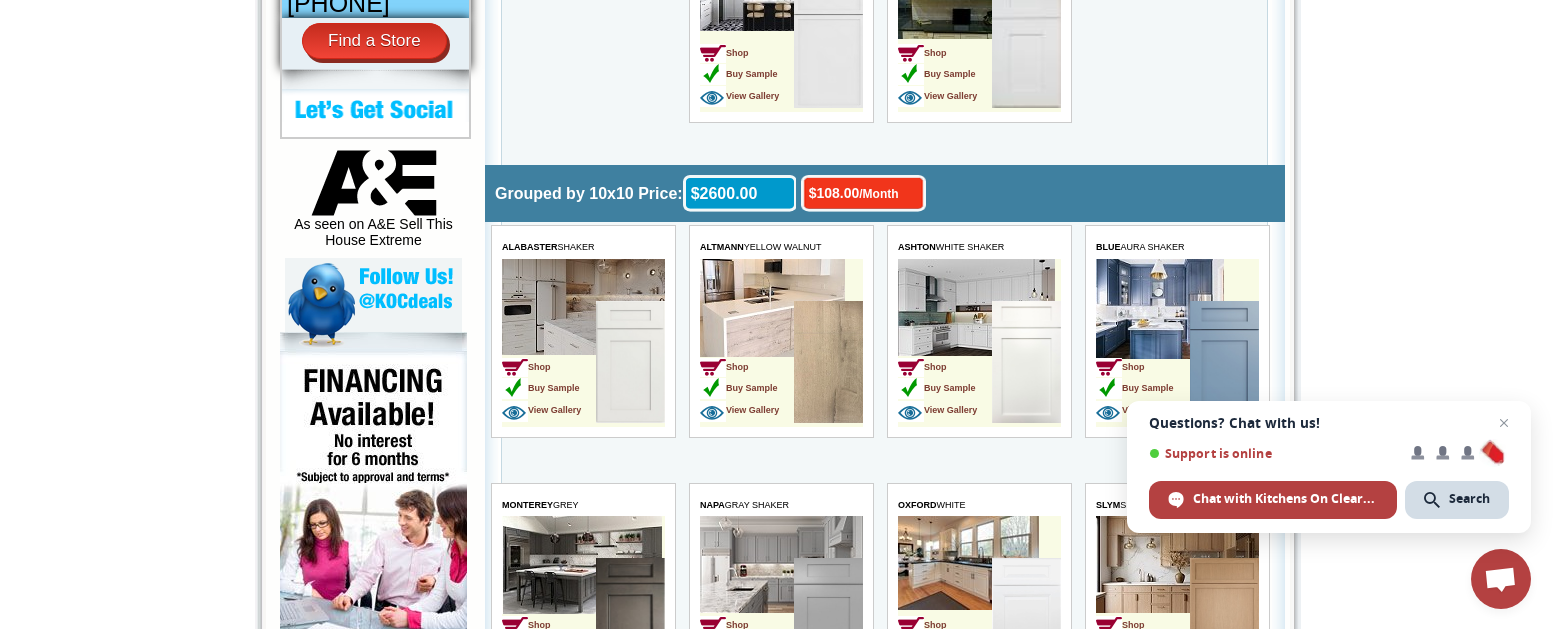 scroll, scrollTop: 936, scrollLeft: 0, axis: vertical 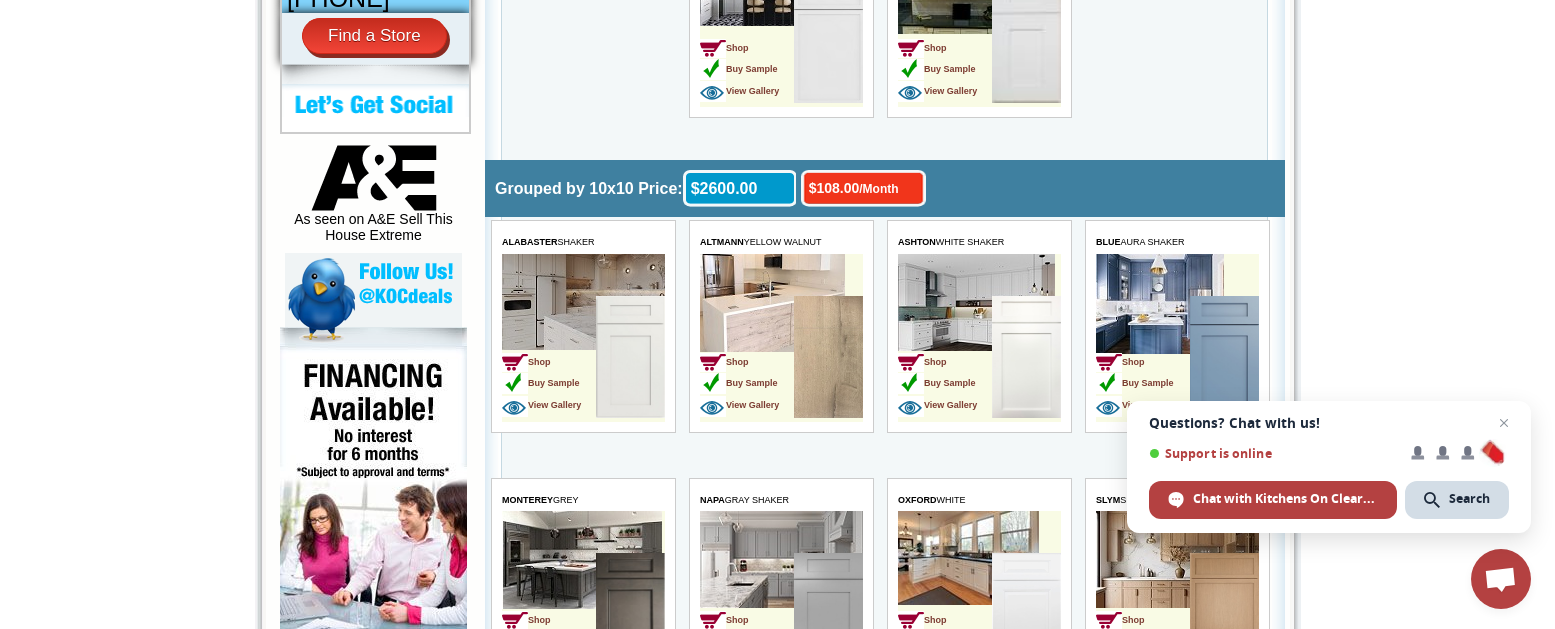 click at bounding box center (1025, 357) 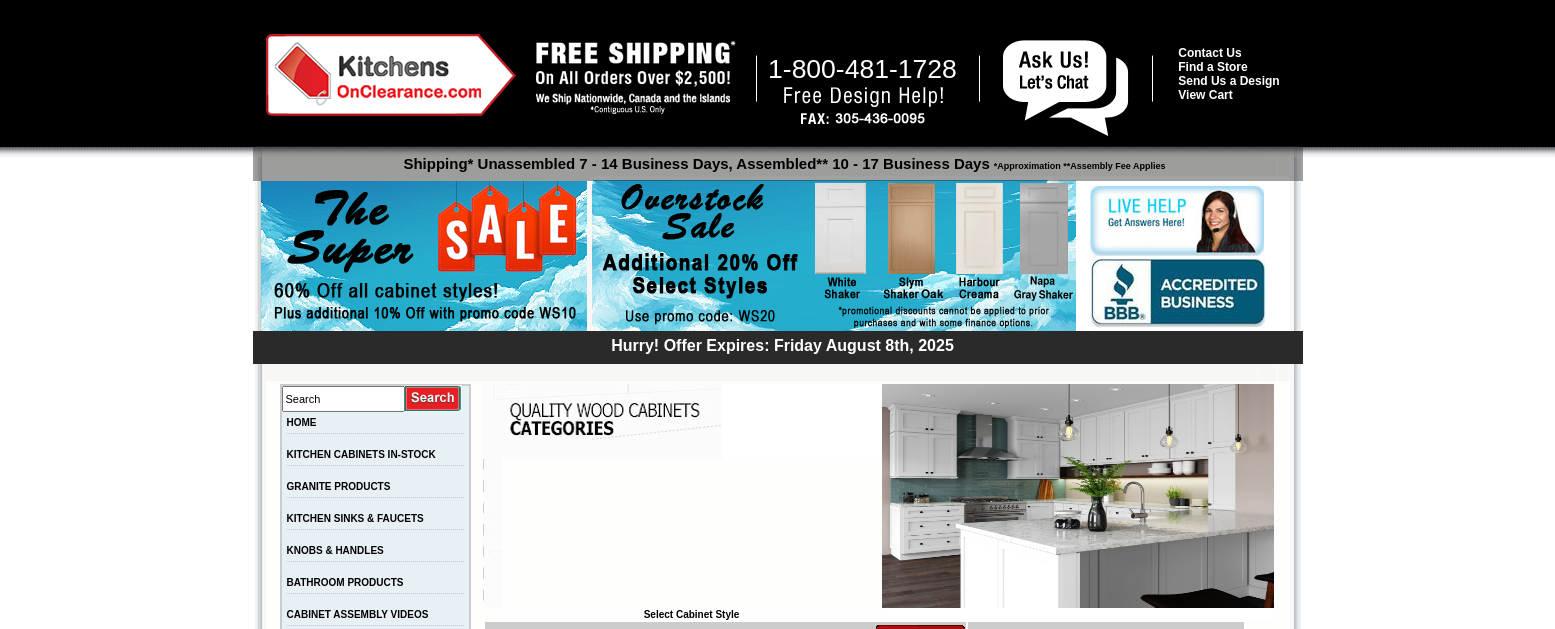 scroll, scrollTop: 0, scrollLeft: 0, axis: both 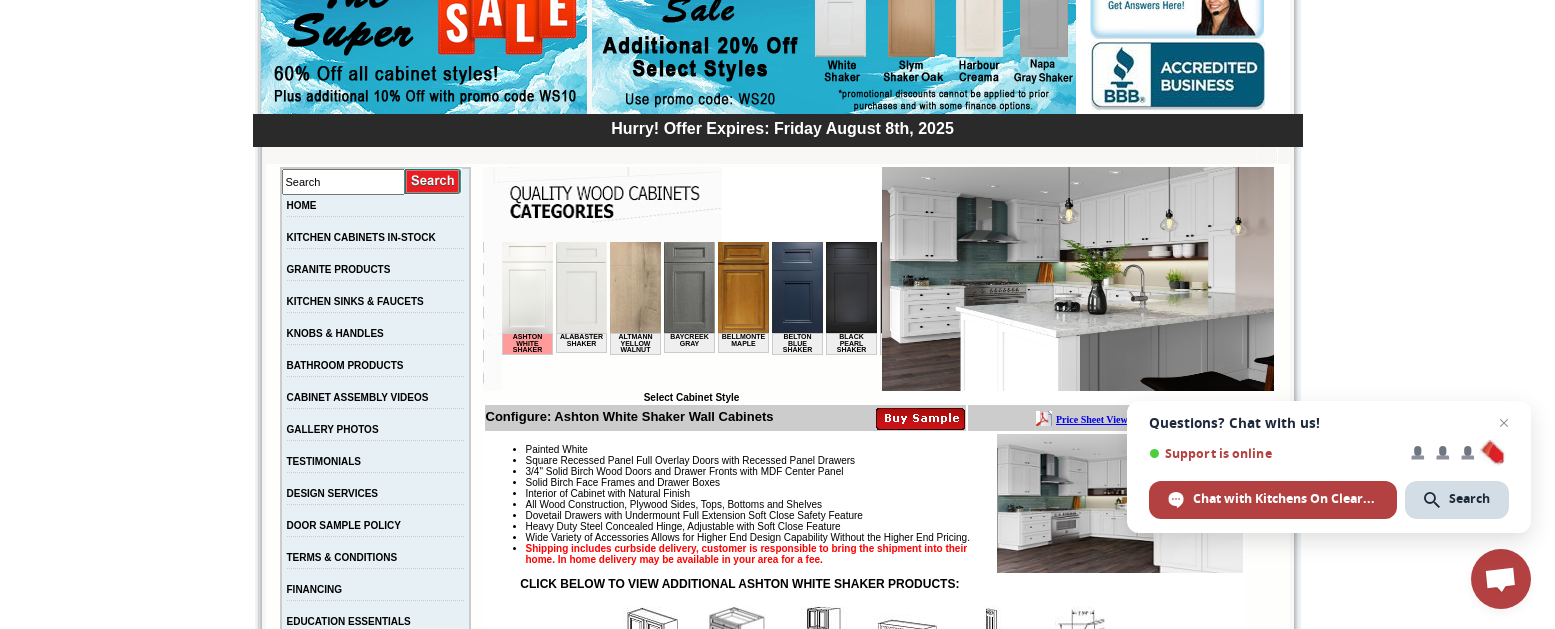 click on "1-888-585-8130
Contact Us   Find a Store   Send Us a Design   View Cart
Shipping* Unassembled 7 - 14 Business Days, Assembled** 10 - 17 Business Days
*Approximation **Assembly Fee Applies
Hurry! Offer Expires: Friday August 8th, 2025
Search
HOME
KITCHEN CABINETS IN-STOCK
GRANITE PRODUCTS" at bounding box center [777, 3975] 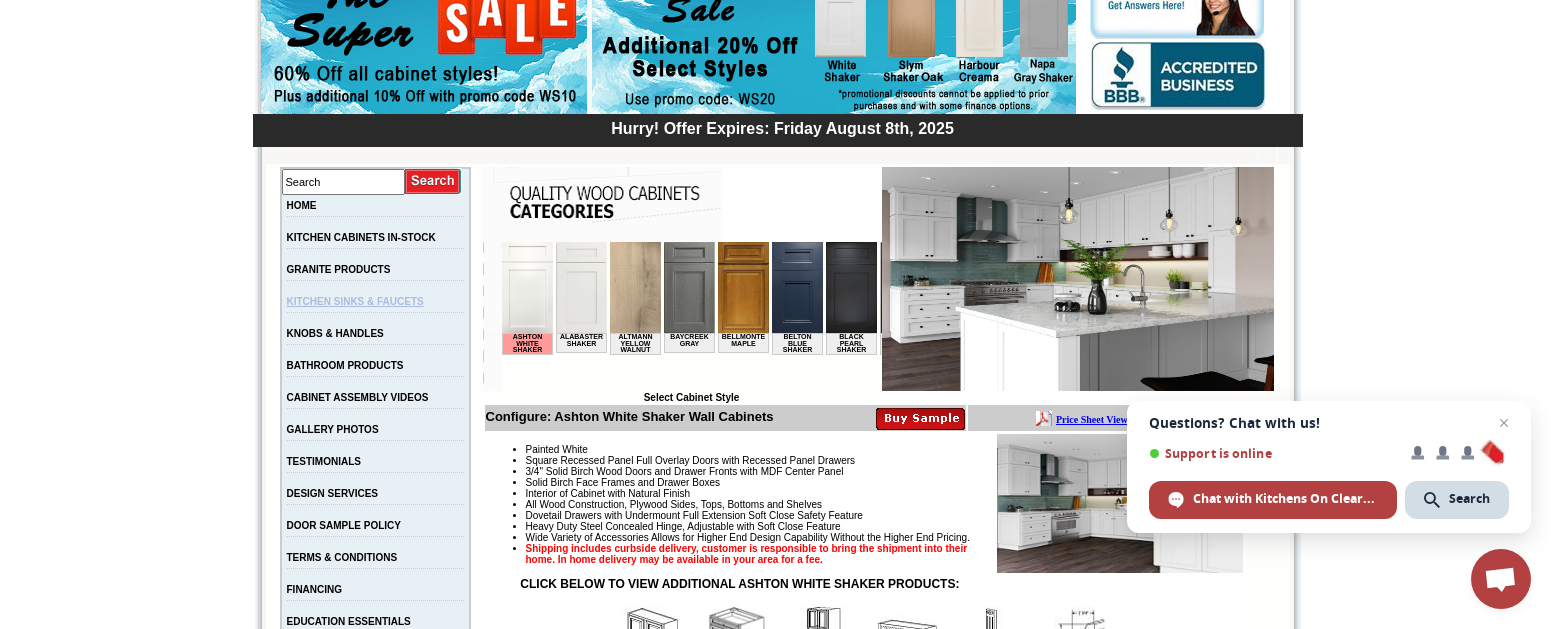 click on "KITCHEN SINKS & FAUCETS" at bounding box center (355, 301) 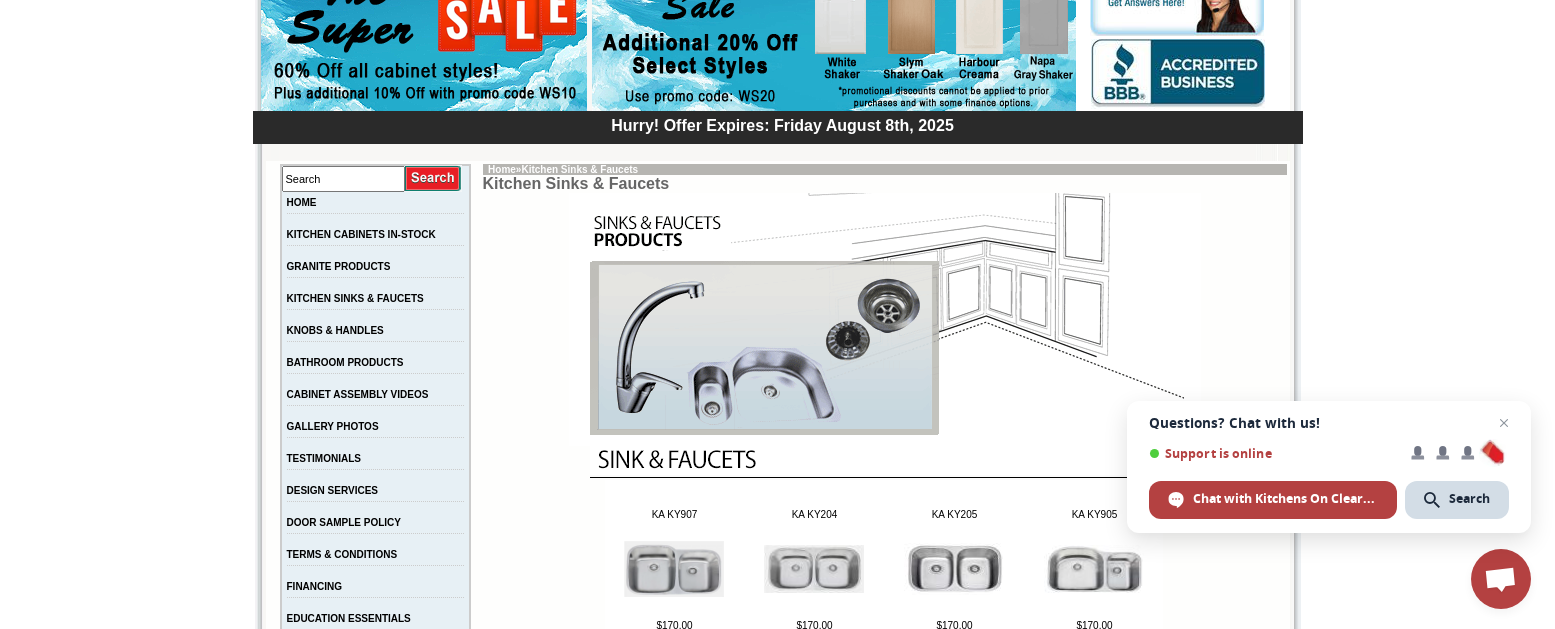 scroll, scrollTop: 220, scrollLeft: 1, axis: both 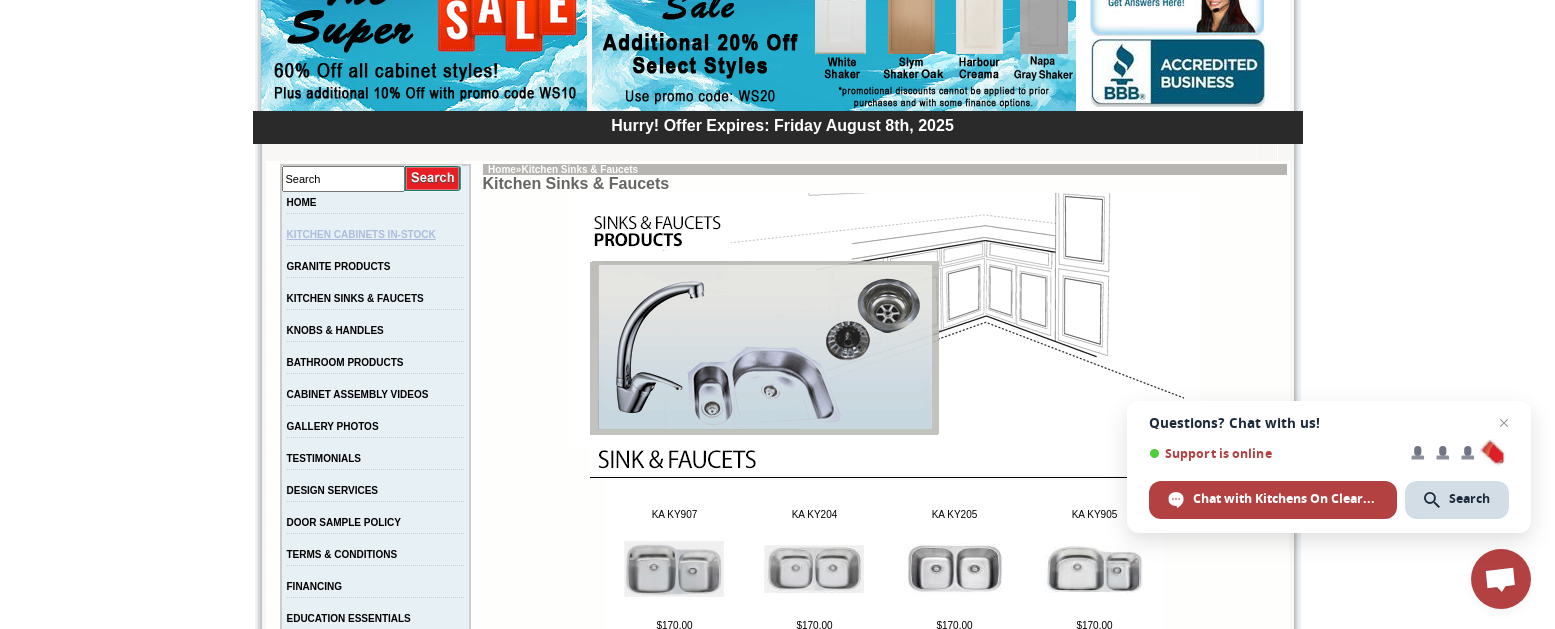 click on "KITCHEN CABINETS IN-STOCK" at bounding box center [361, 234] 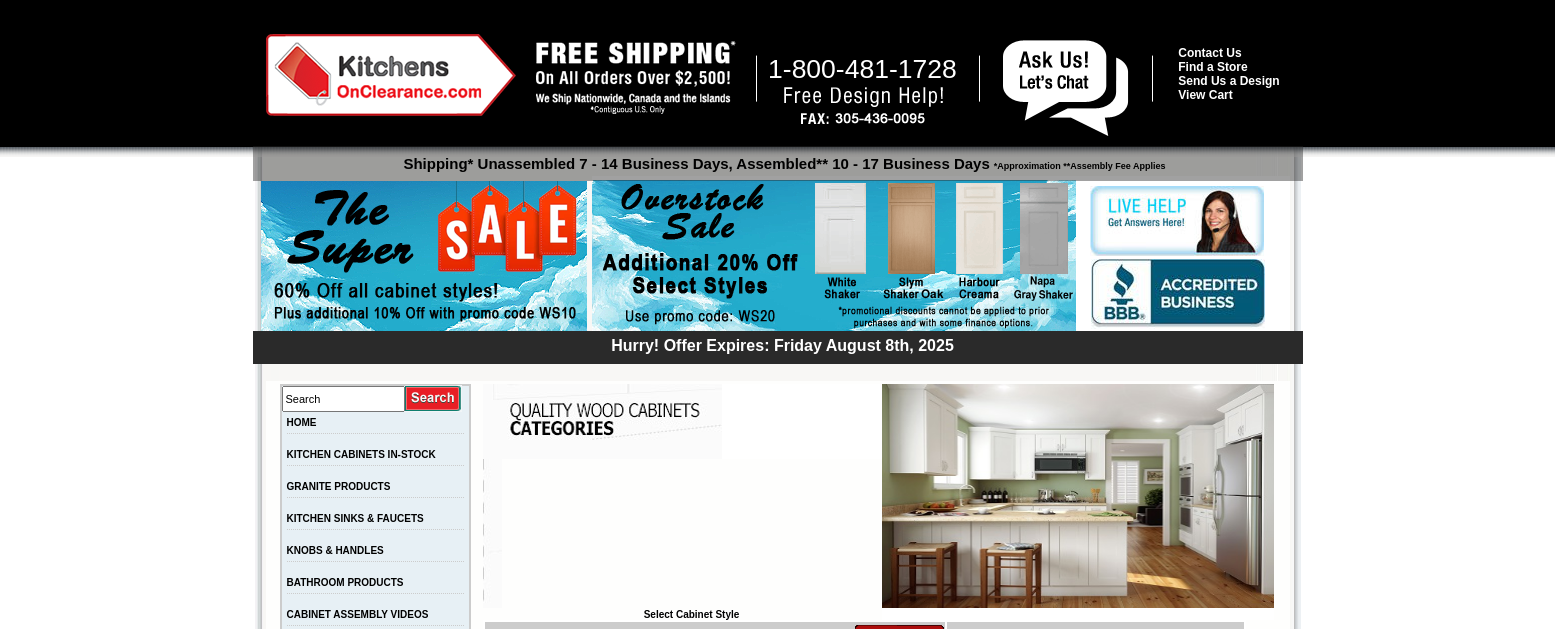 scroll, scrollTop: 0, scrollLeft: 0, axis: both 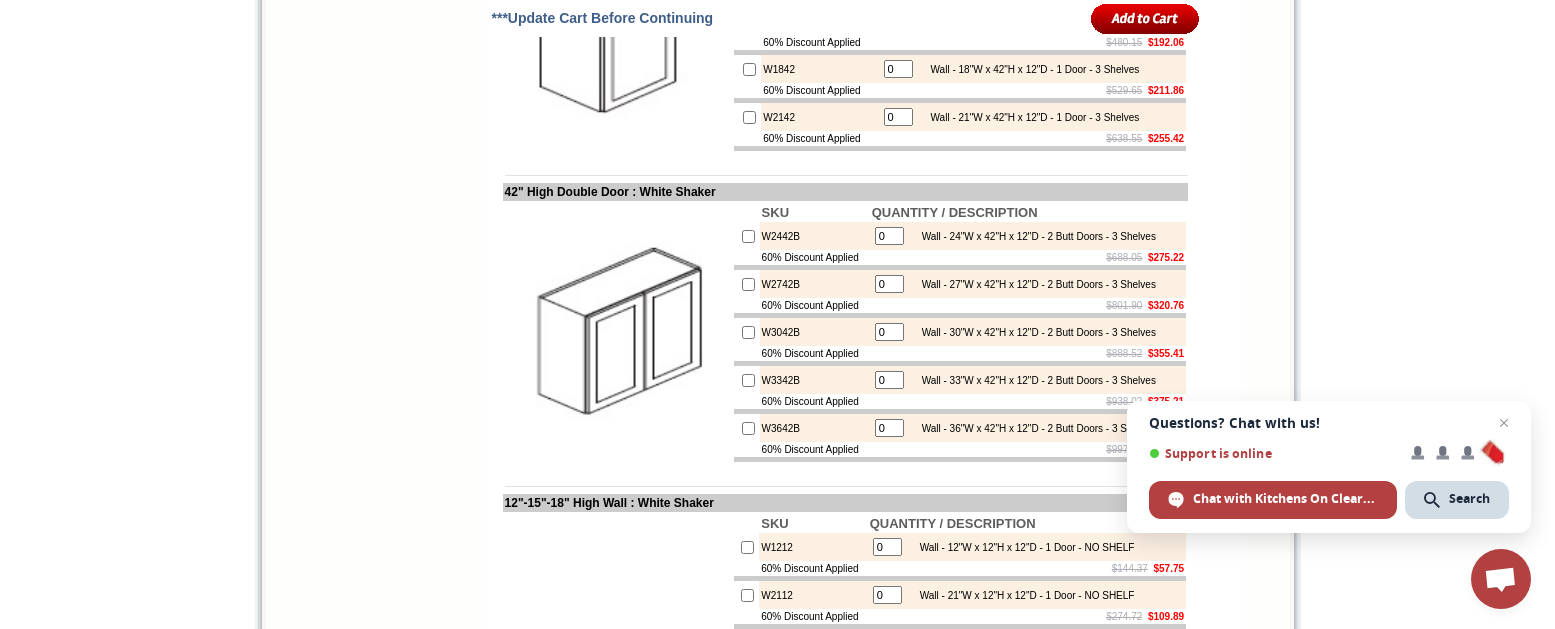 drag, startPoint x: 1304, startPoint y: 462, endPoint x: 1490, endPoint y: 380, distance: 203.27321 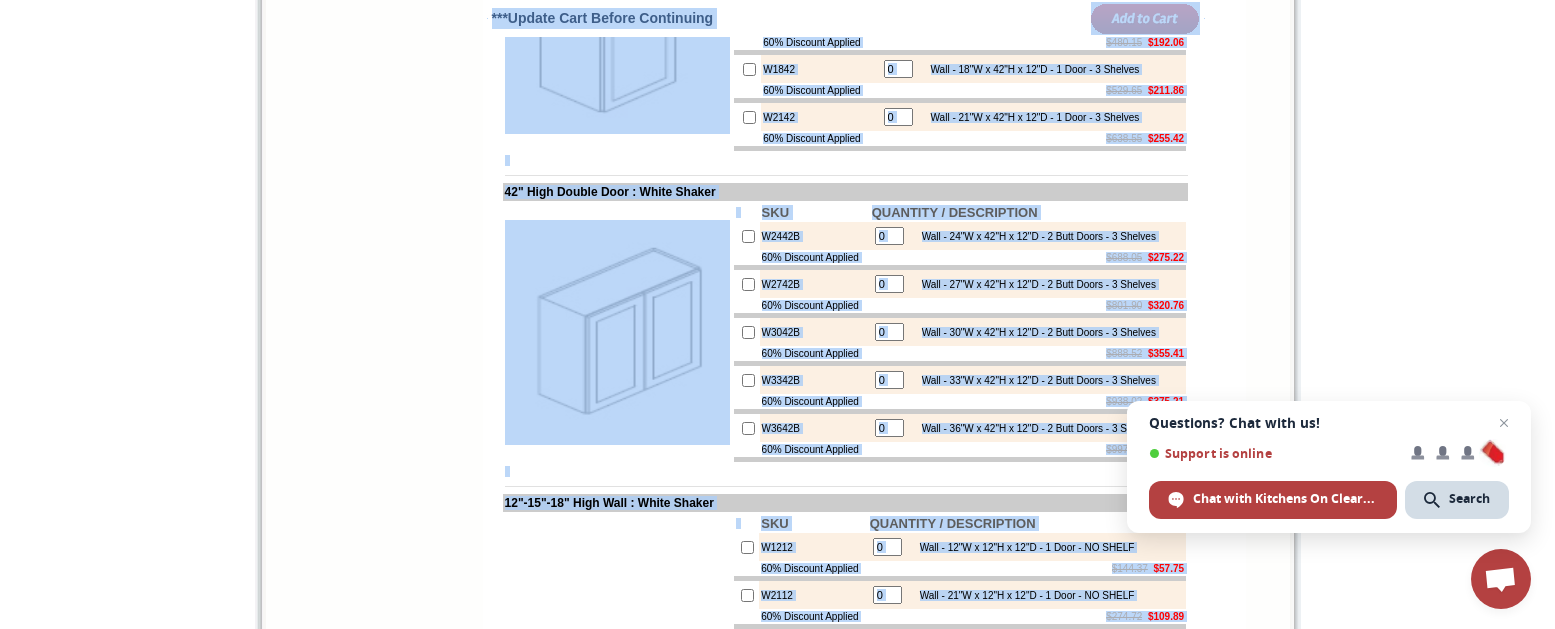 click on "1-888-585-8130
Contact Us   Find a Store   Send Us a Design   View Cart
Shipping* Unassembled 7 - 14 Business Days, Assembled** 10 - 17 Business Days
*Approximation **Assembly Fee Applies
Hurry! Offer Expires: Friday August 8th, 2025
Search
HOME
KITCHEN CABINETS IN-STOCK
GRANITE PRODUCTS" at bounding box center (777, 2136) 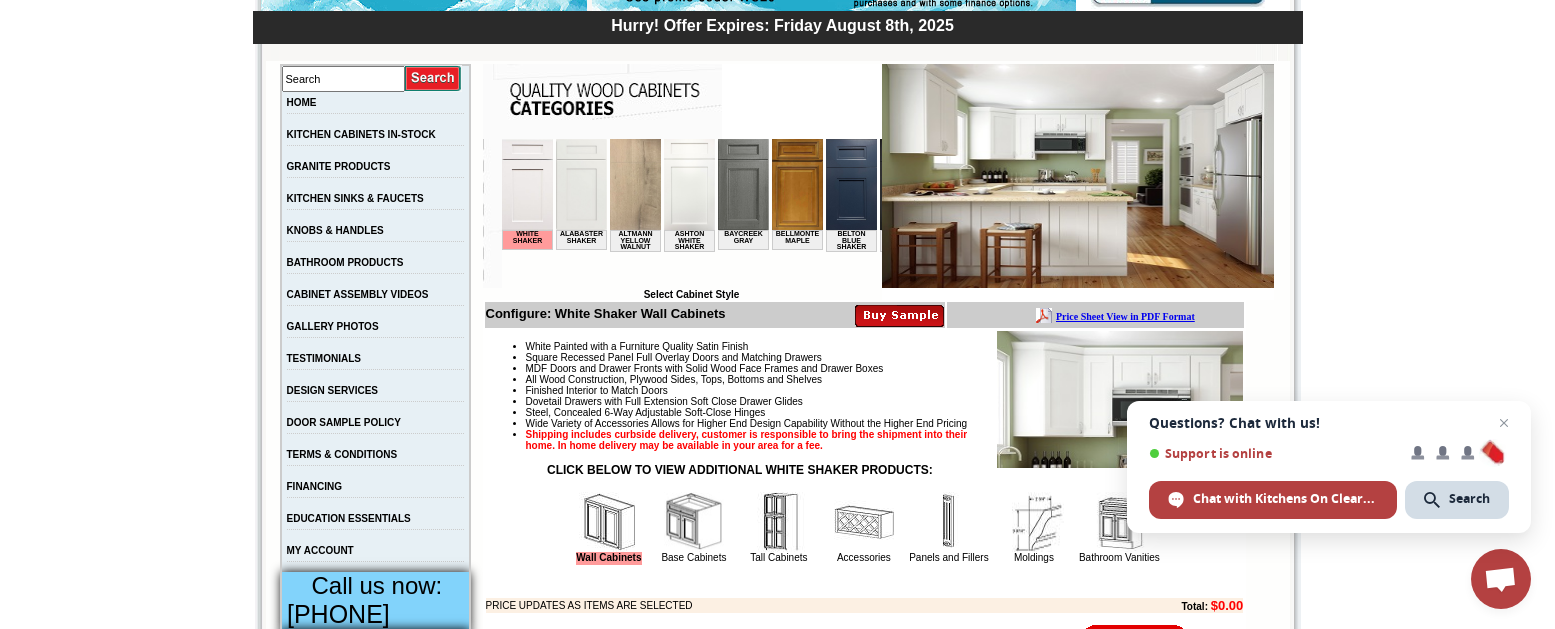 scroll, scrollTop: 323, scrollLeft: 0, axis: vertical 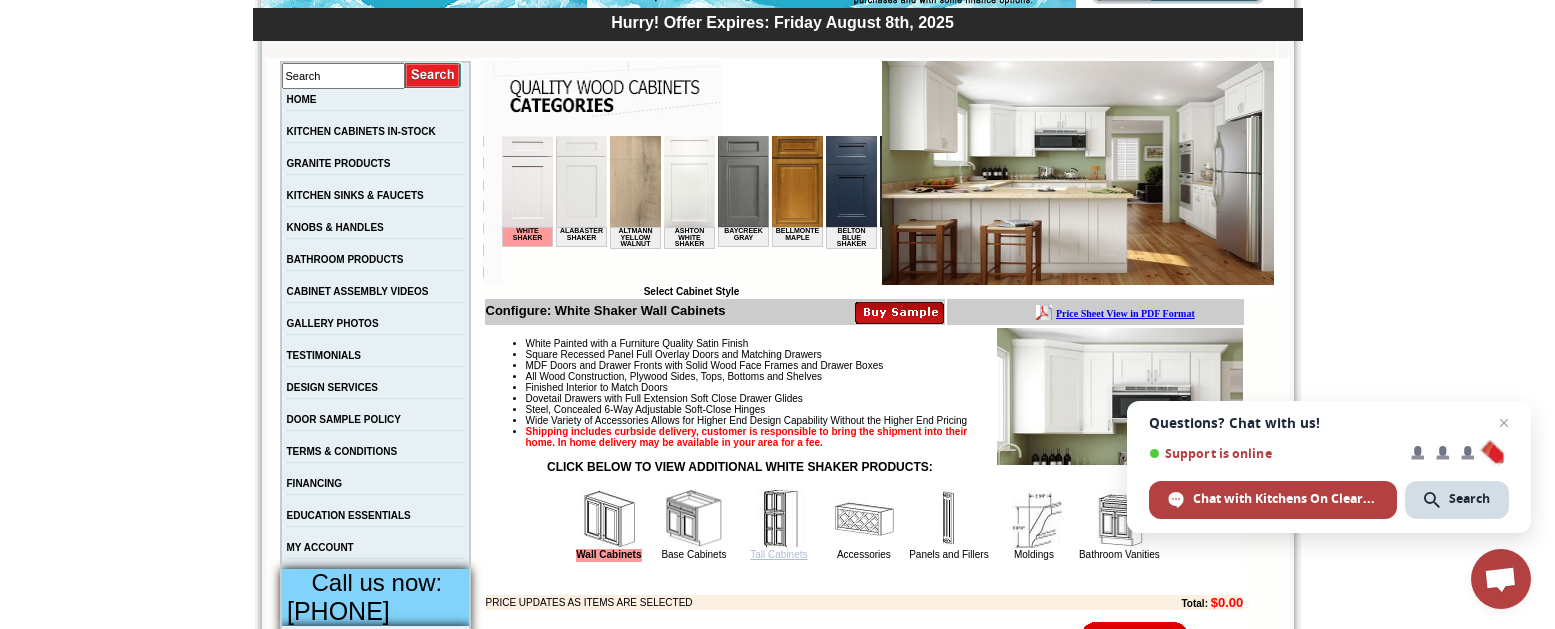 click on "Tall Cabinets" at bounding box center [778, 554] 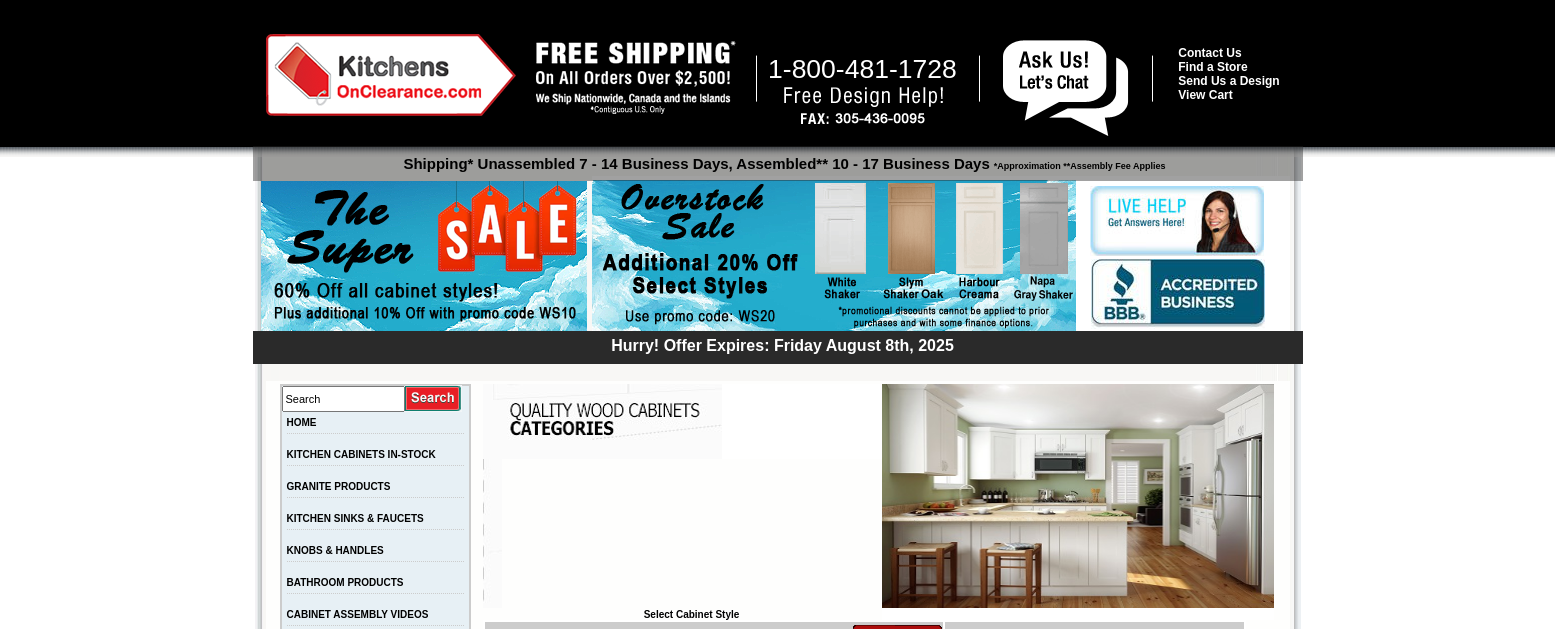 scroll, scrollTop: 0, scrollLeft: 0, axis: both 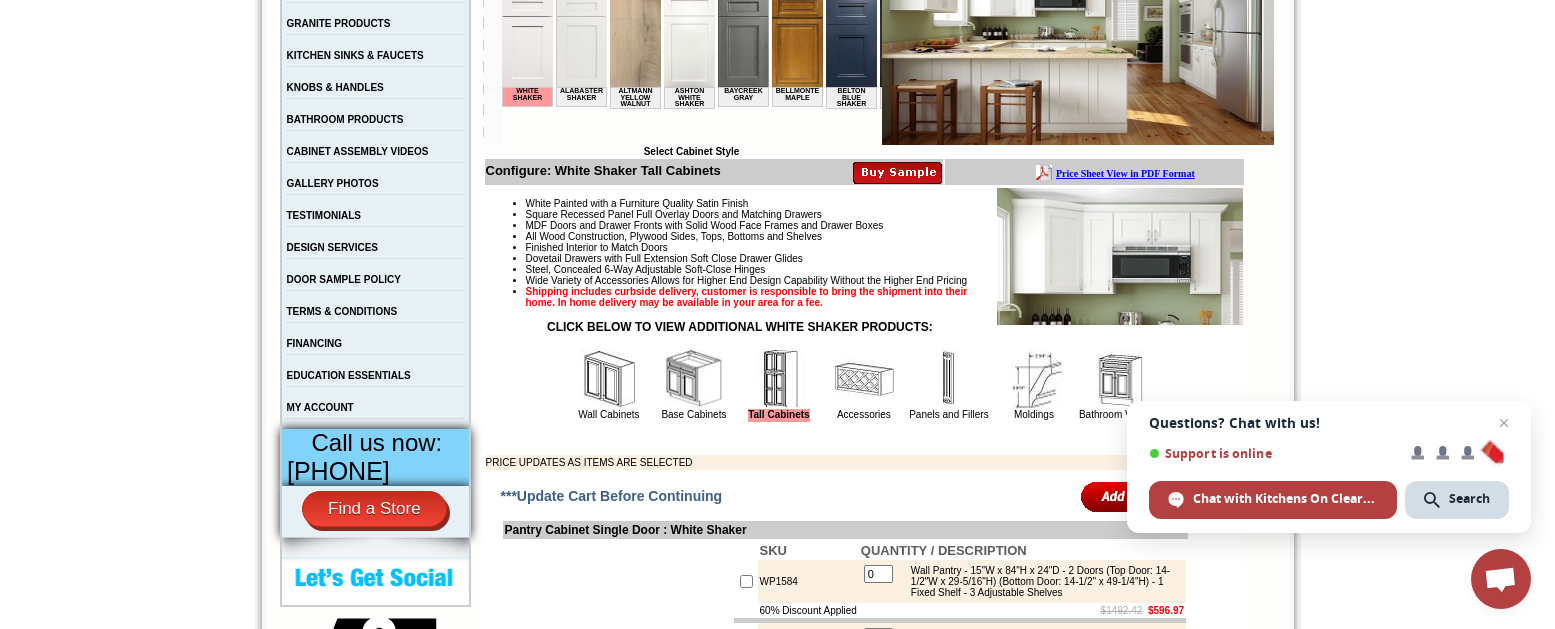 click at bounding box center (694, 379) 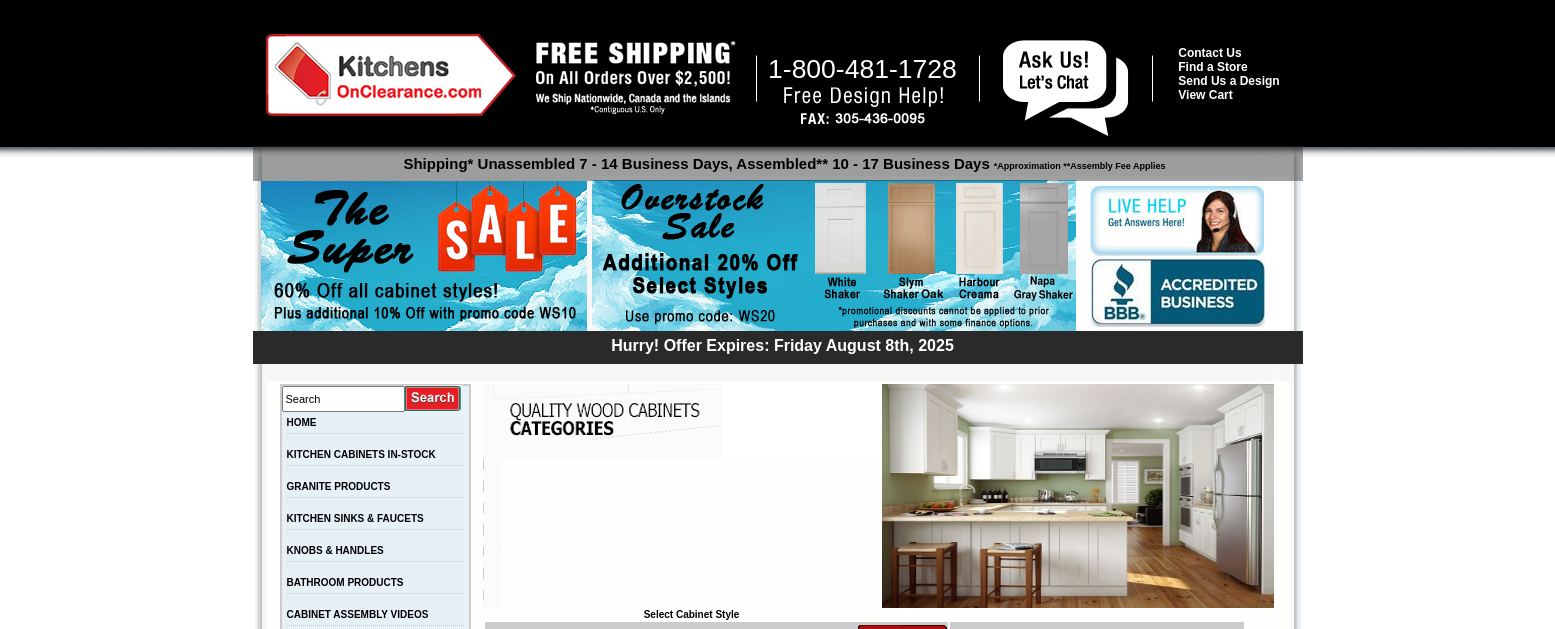 scroll, scrollTop: 282, scrollLeft: 0, axis: vertical 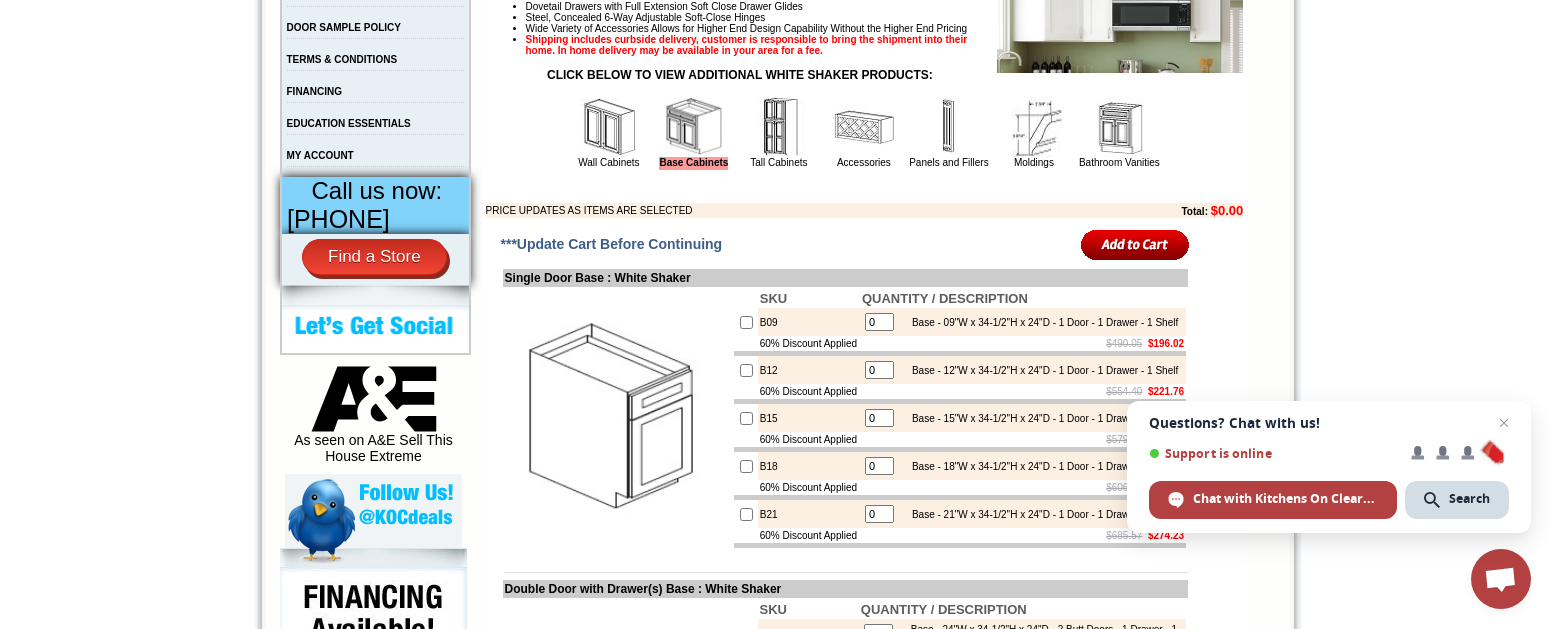click at bounding box center [609, 127] 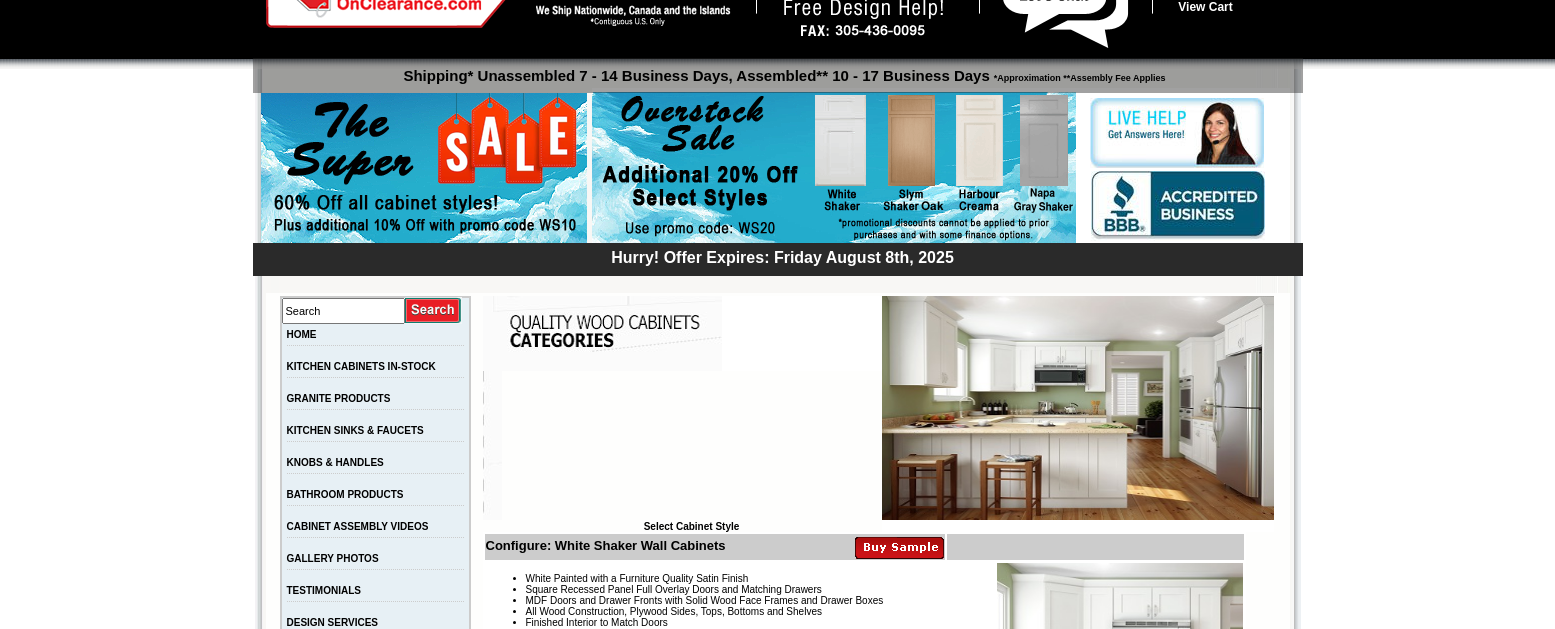 scroll, scrollTop: 645, scrollLeft: 0, axis: vertical 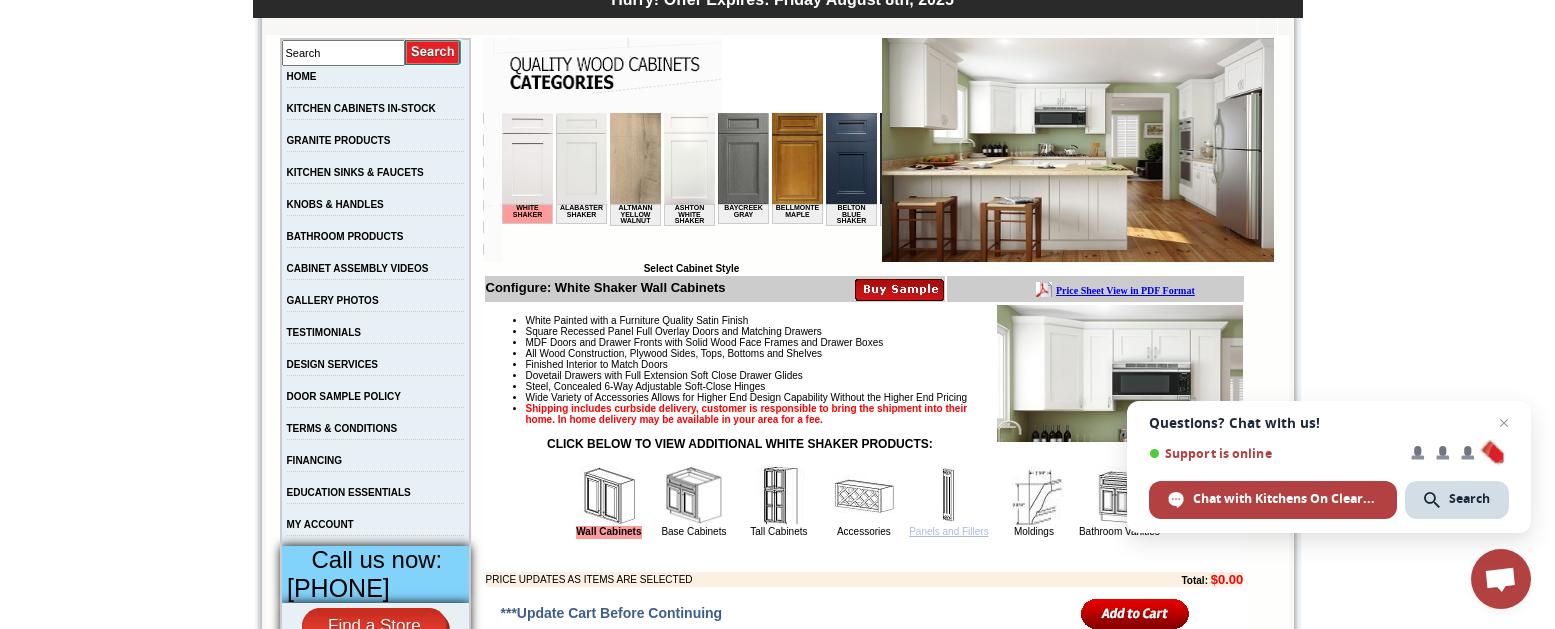 click on "Panels and Fillers" at bounding box center (948, 531) 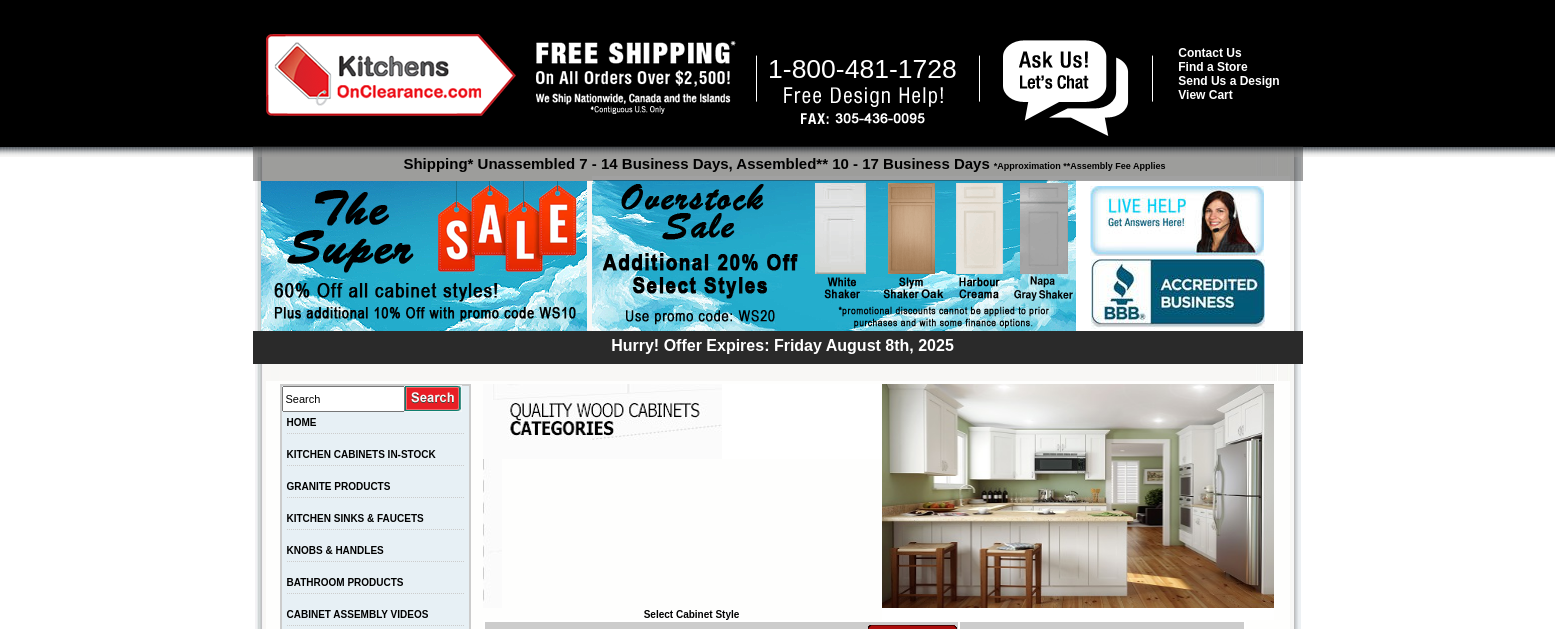 scroll, scrollTop: 0, scrollLeft: 0, axis: both 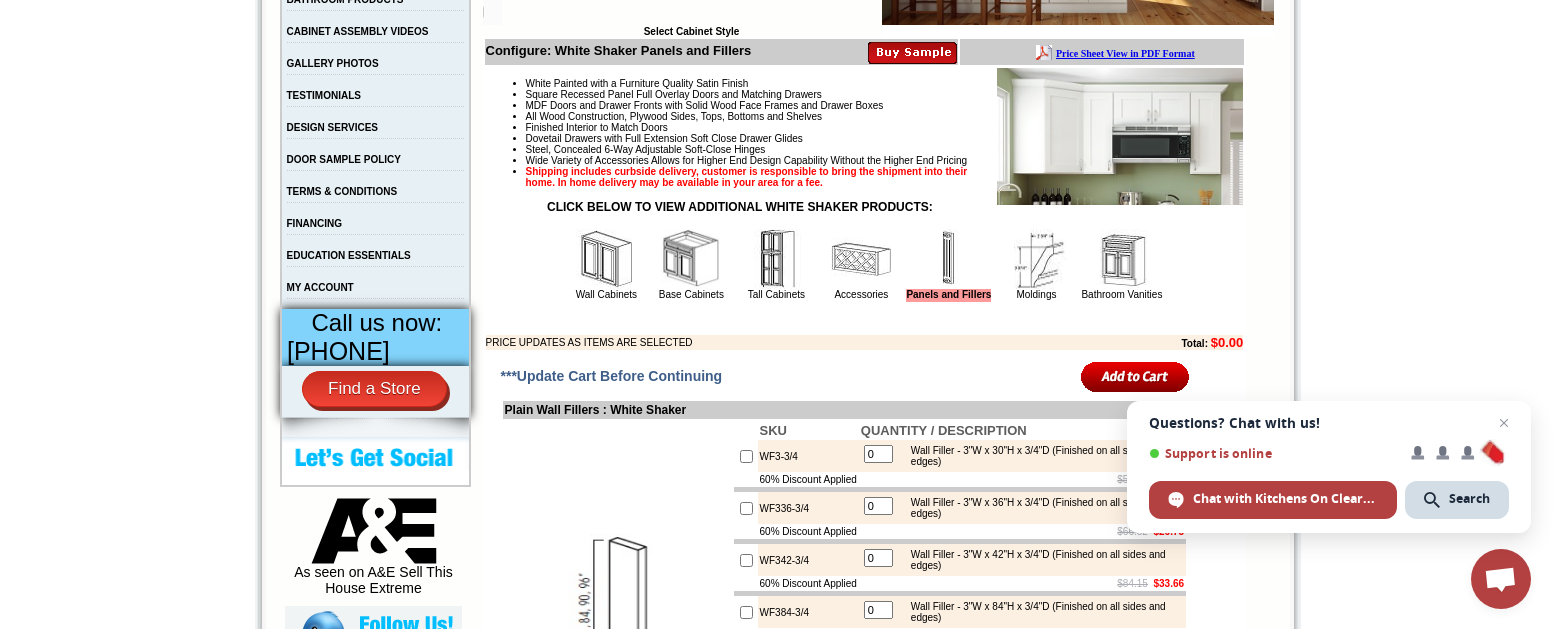 click at bounding box center [606, 259] 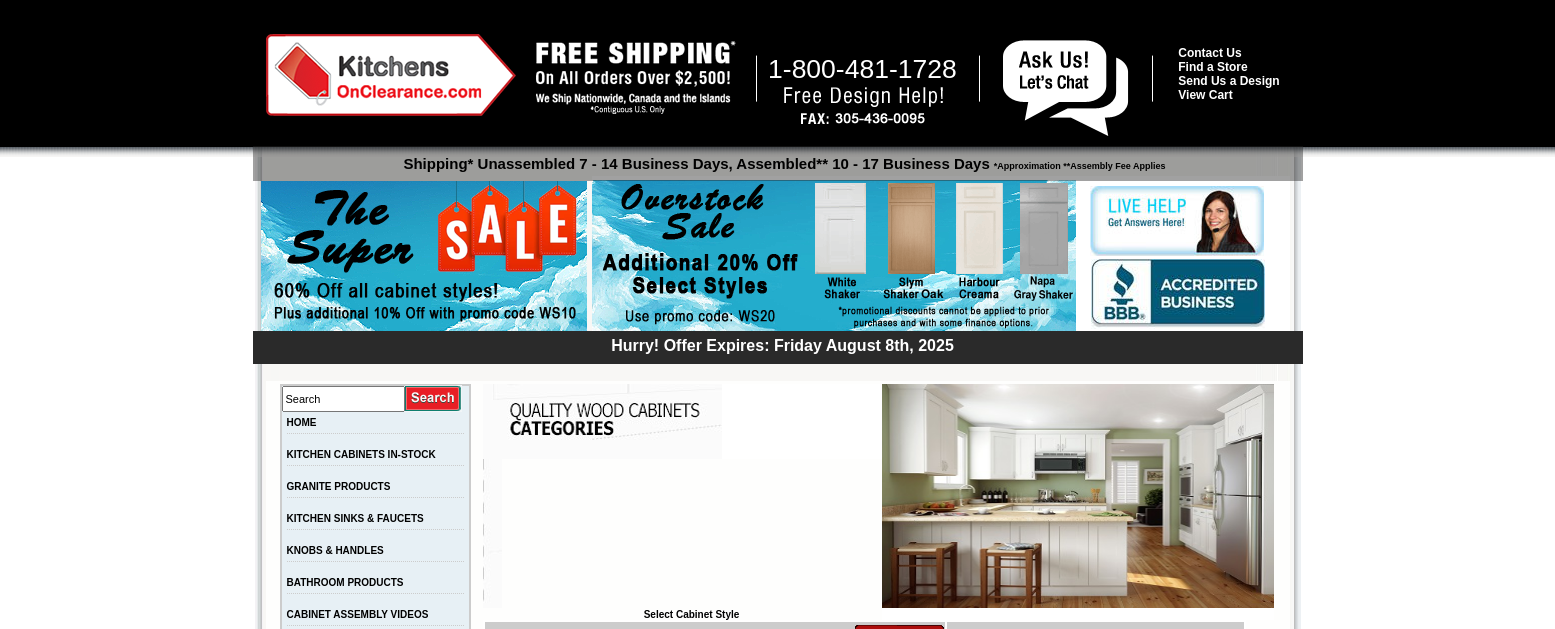 scroll, scrollTop: 0, scrollLeft: 0, axis: both 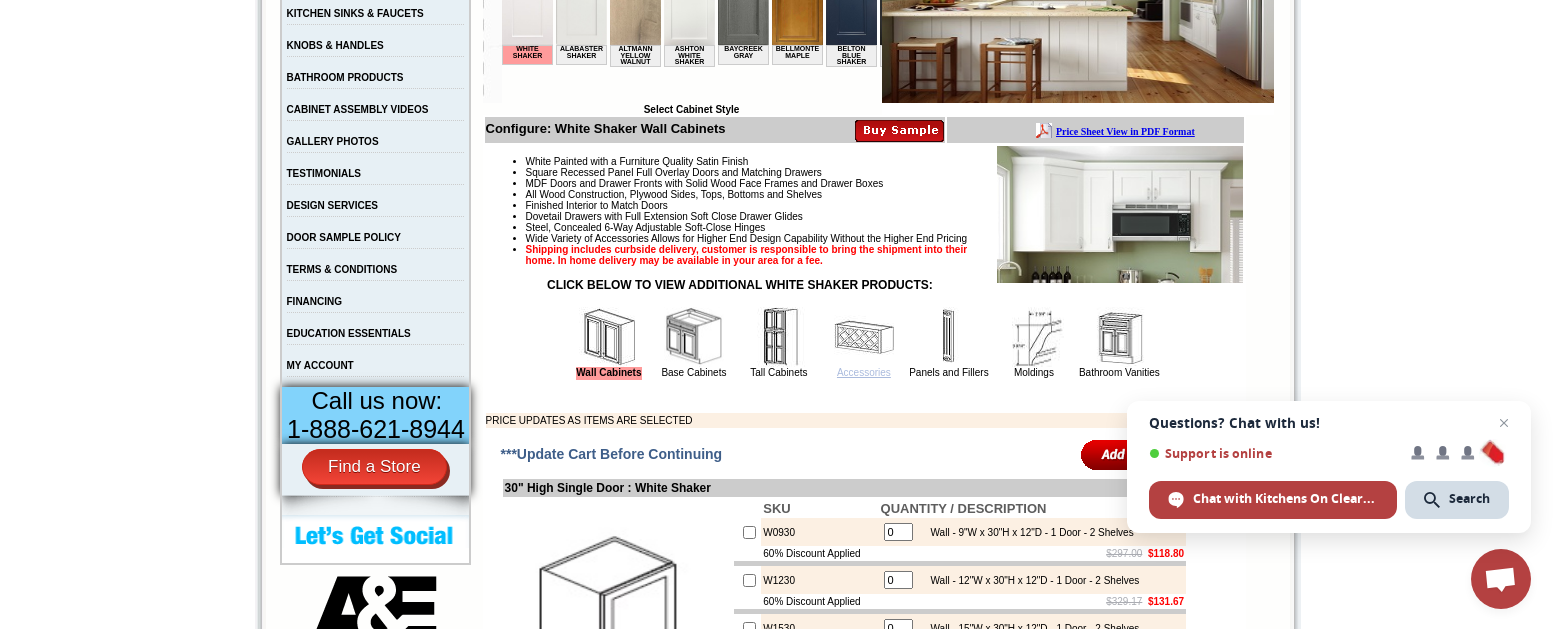 click on "Accessories" at bounding box center [864, 372] 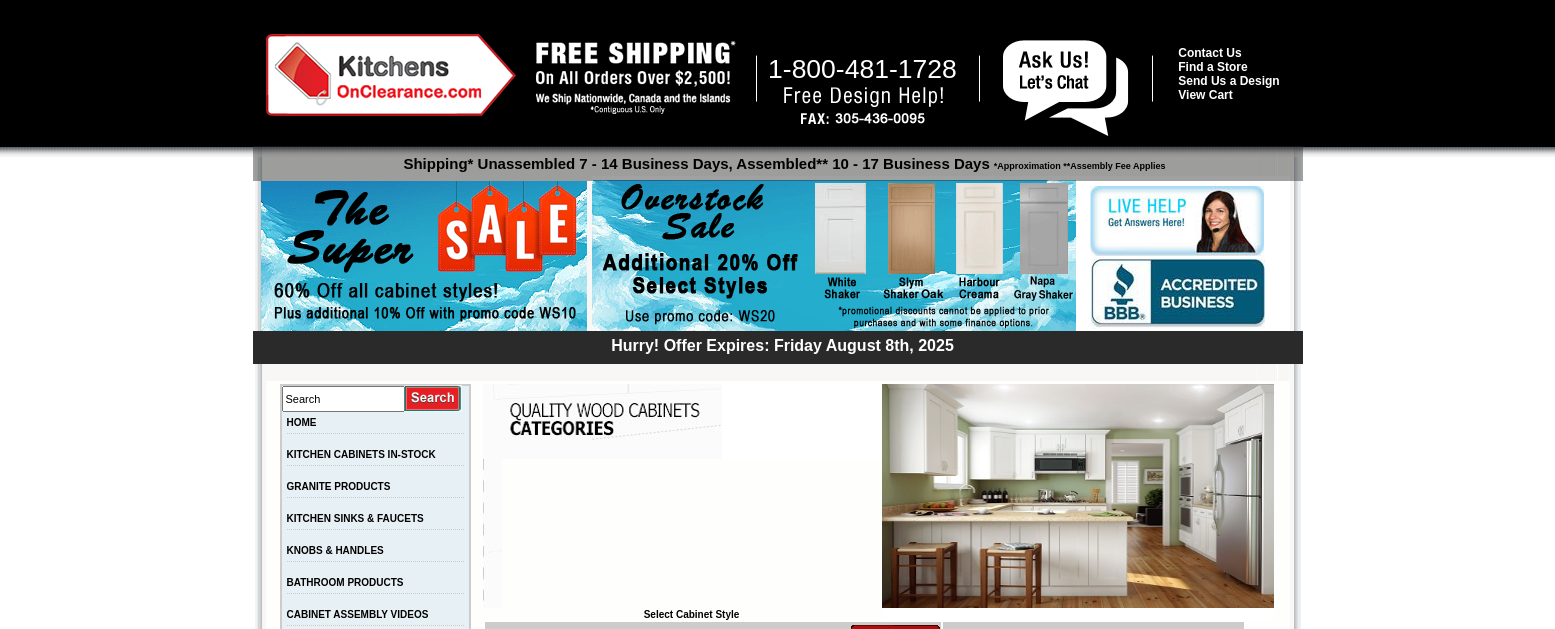 scroll, scrollTop: 0, scrollLeft: 0, axis: both 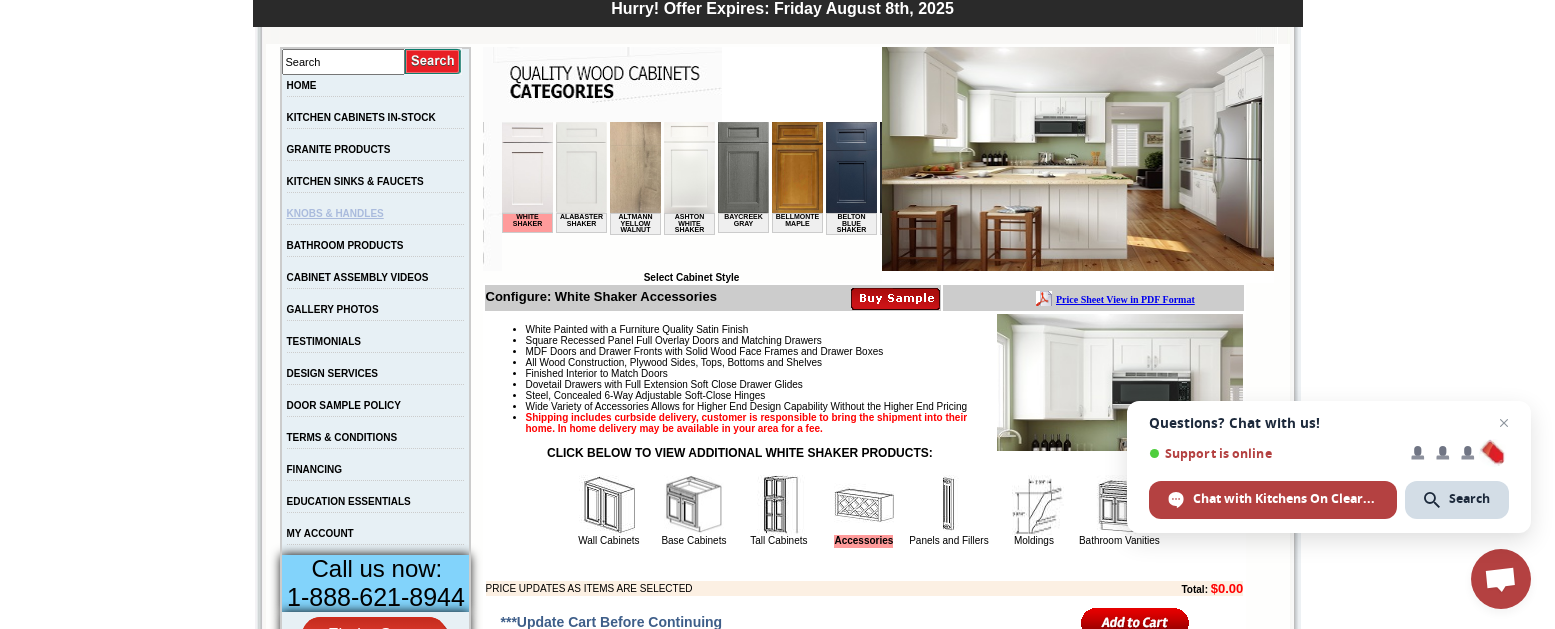 click on "KNOBS & HANDLES" at bounding box center [335, 213] 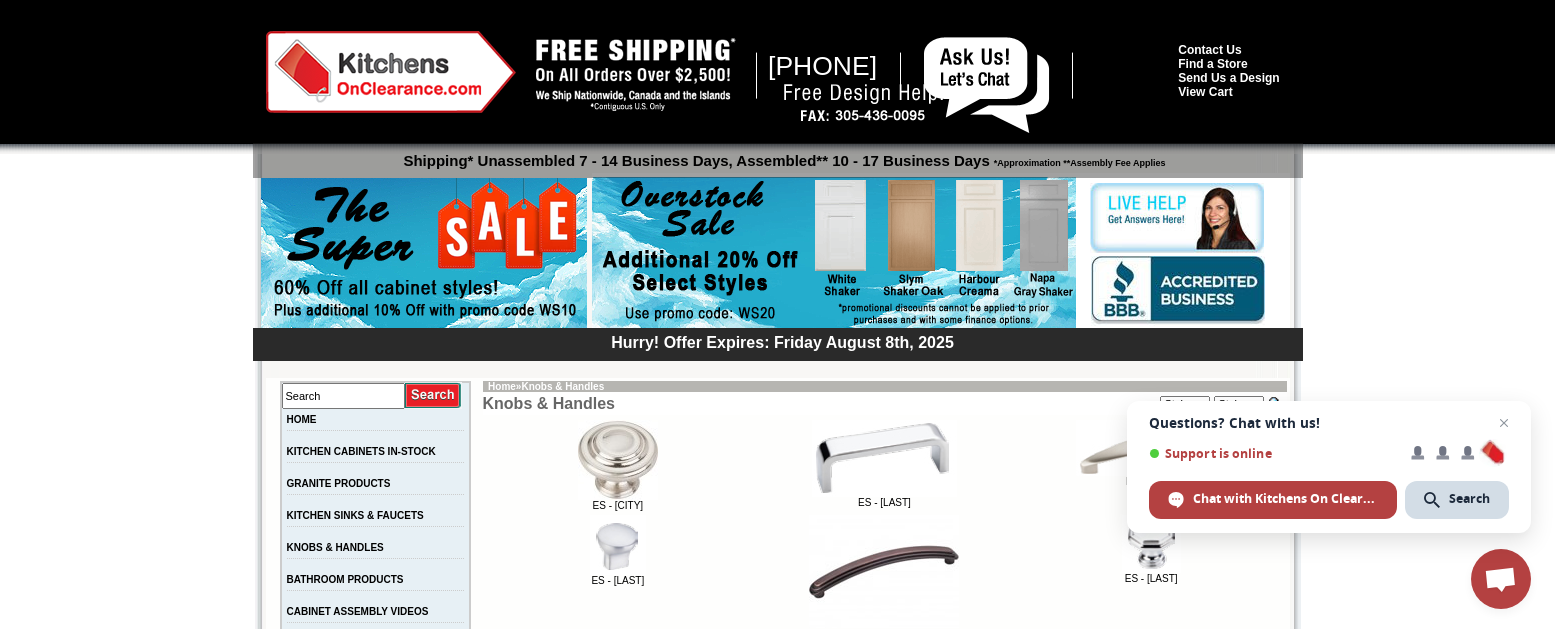 scroll, scrollTop: 3, scrollLeft: 0, axis: vertical 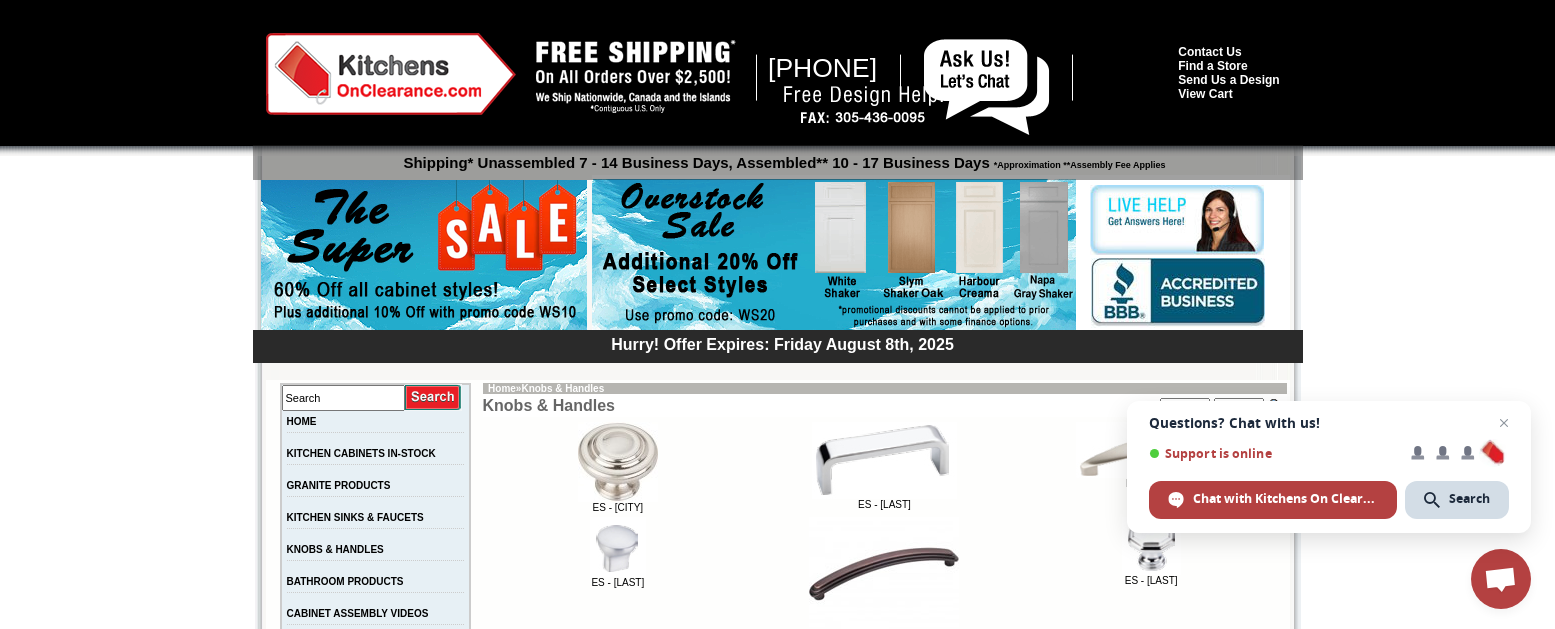 click on "HOME" at bounding box center [375, 427] 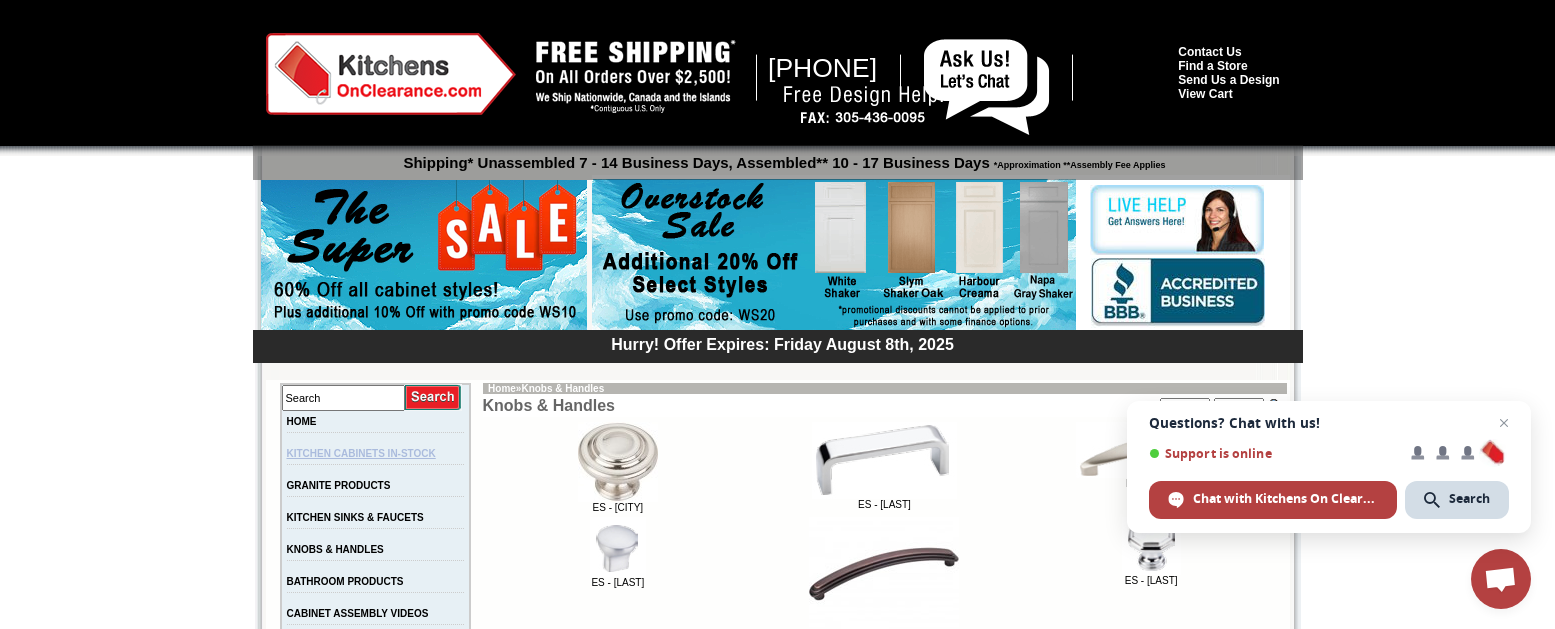 click on "KITCHEN CABINETS IN-STOCK" at bounding box center [361, 453] 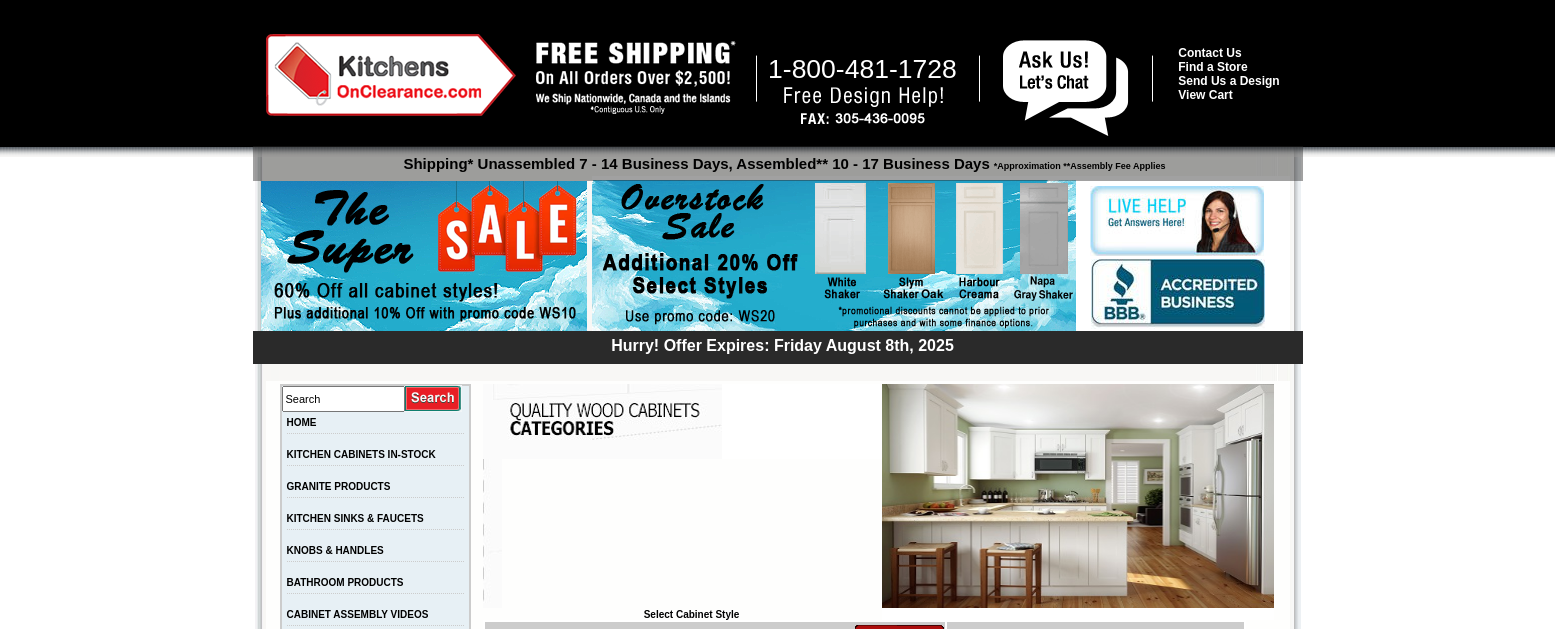 scroll, scrollTop: 0, scrollLeft: 0, axis: both 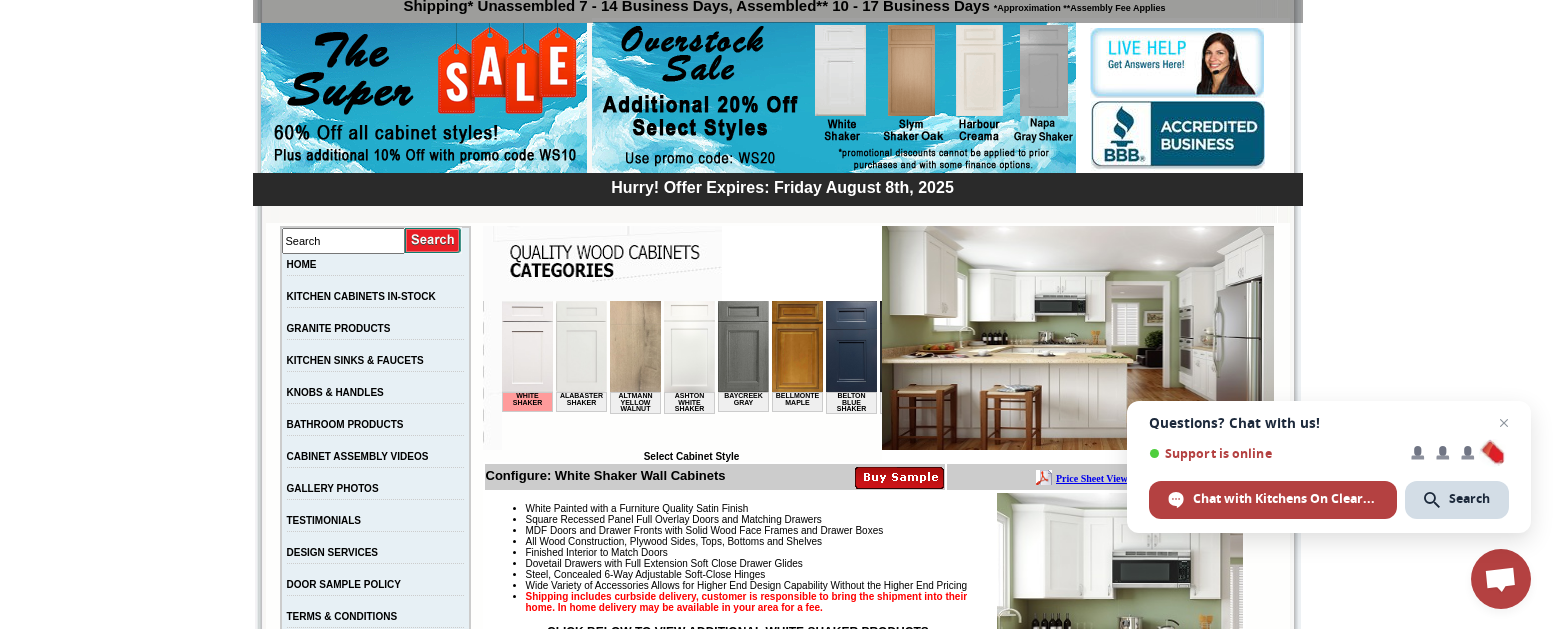 click at bounding box center [1078, 338] 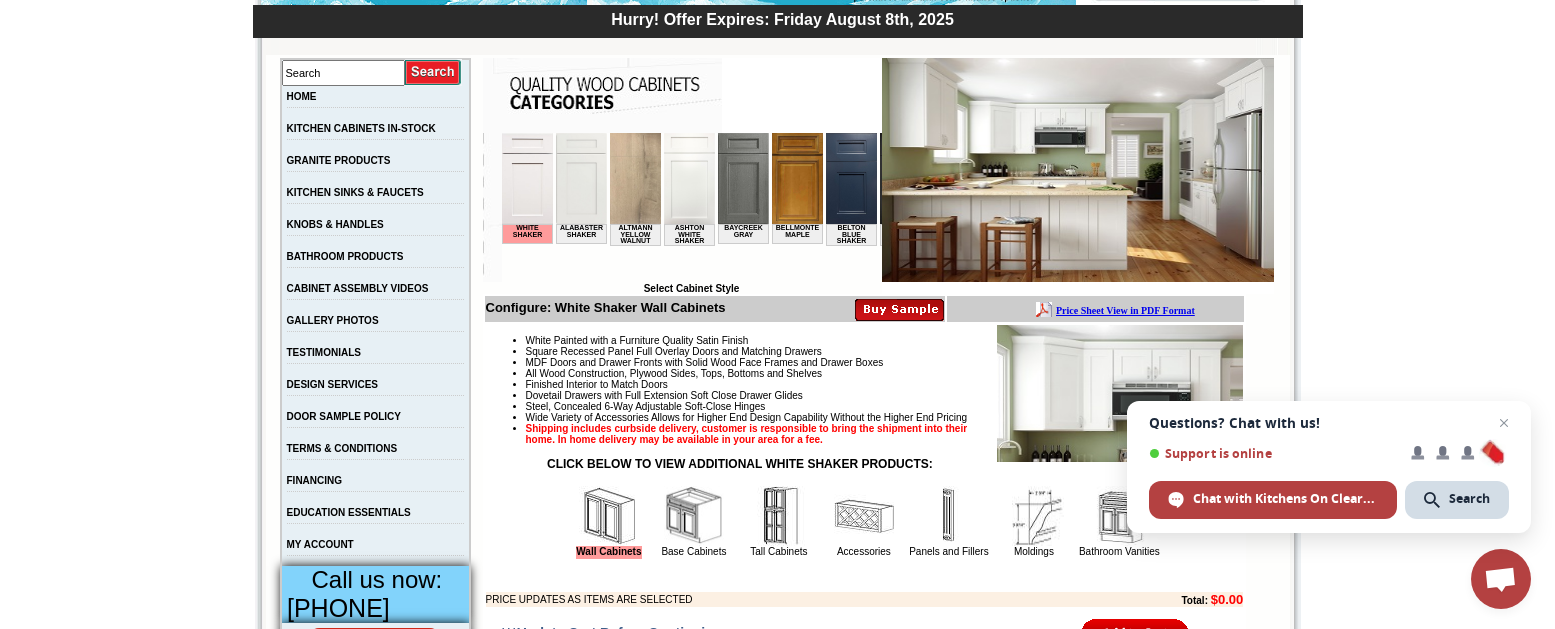 scroll, scrollTop: 327, scrollLeft: 0, axis: vertical 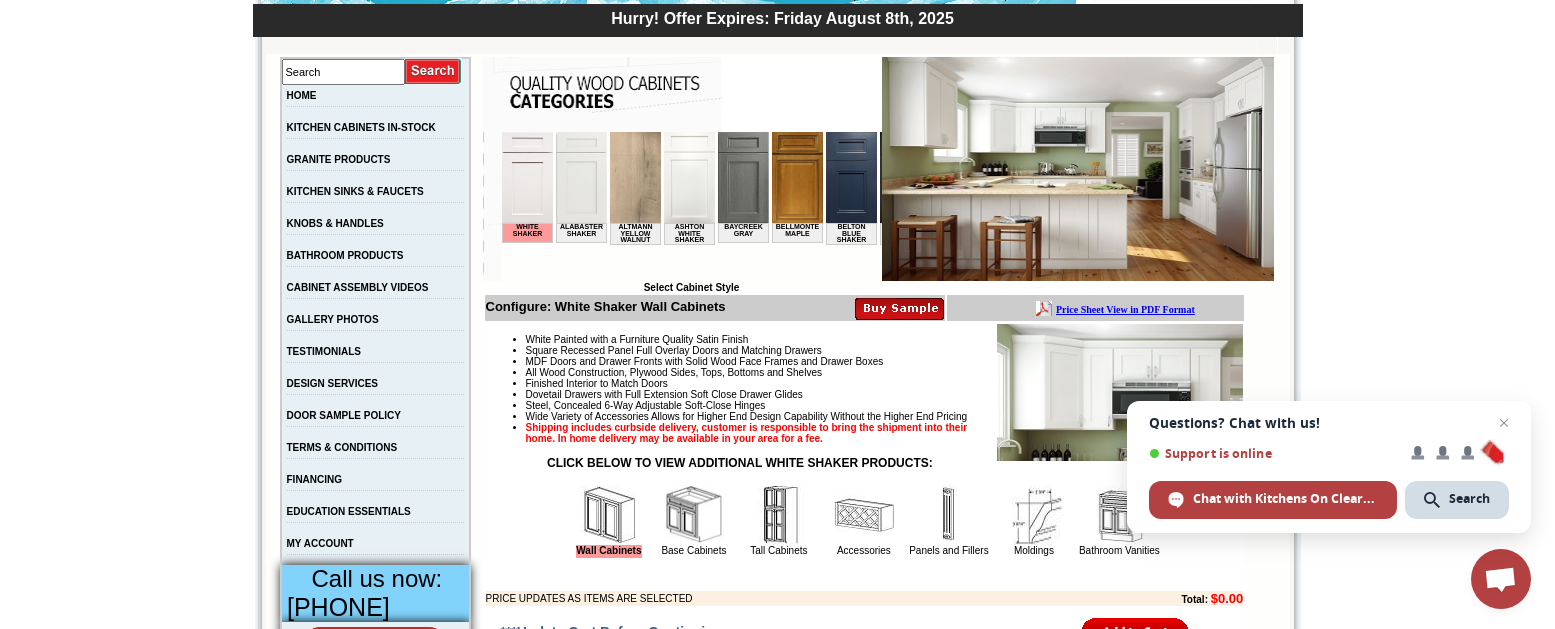 click on "Price Sheet View in PDF Format" at bounding box center [1125, 309] 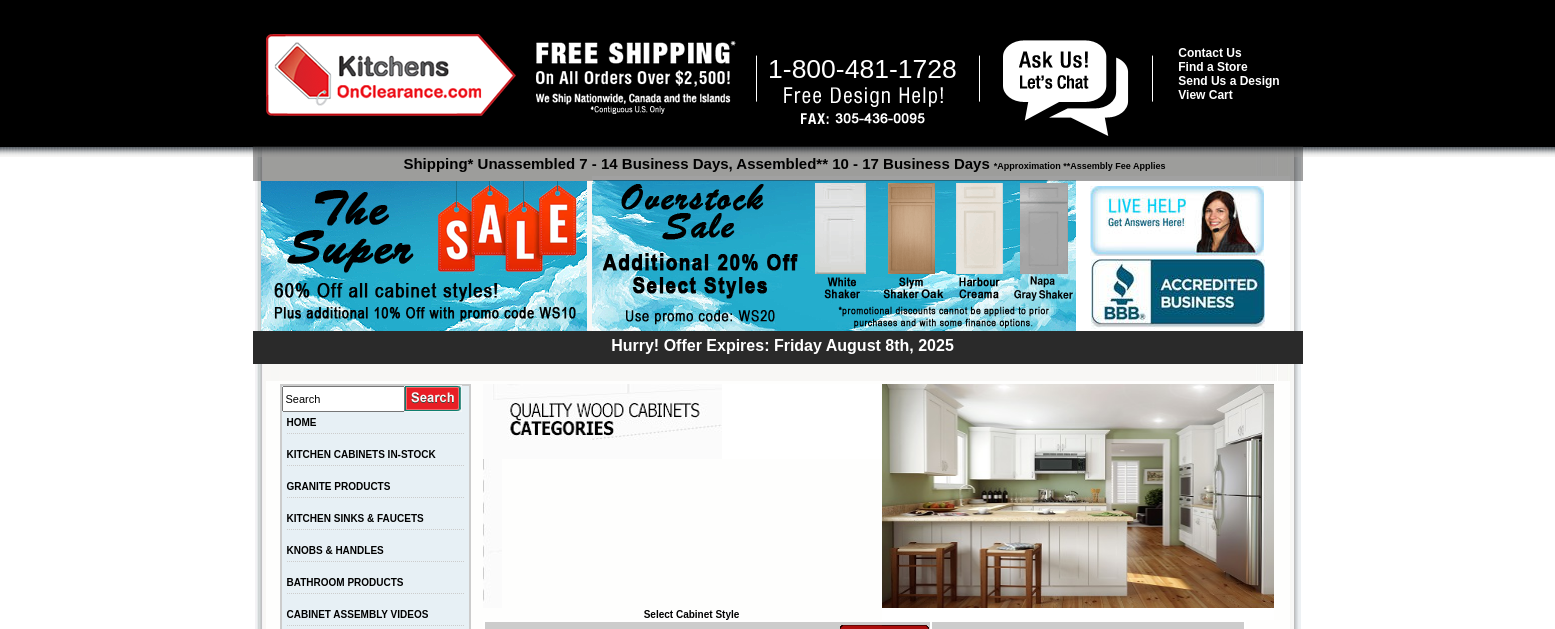 scroll, scrollTop: 0, scrollLeft: 0, axis: both 